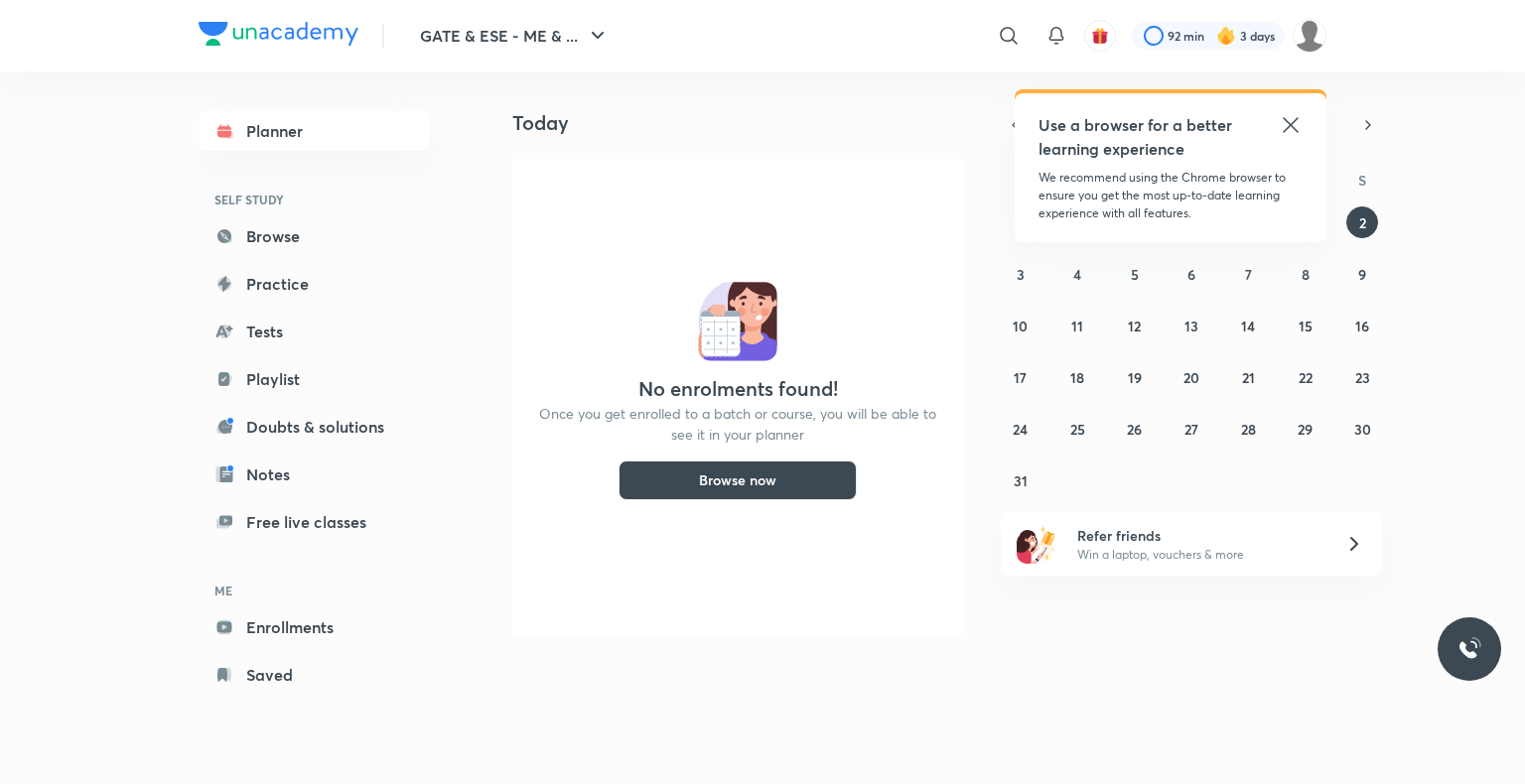 scroll, scrollTop: 0, scrollLeft: 0, axis: both 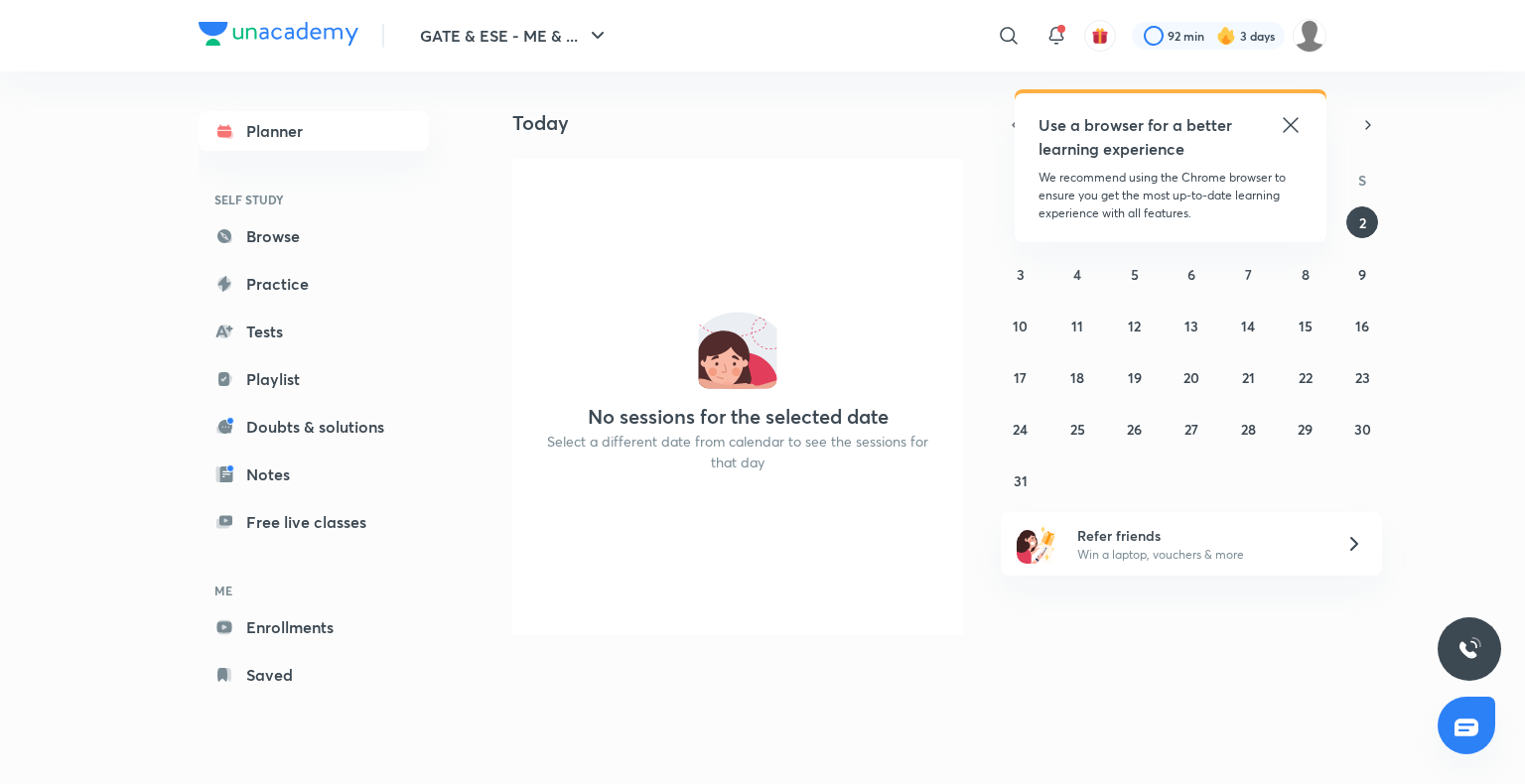 click 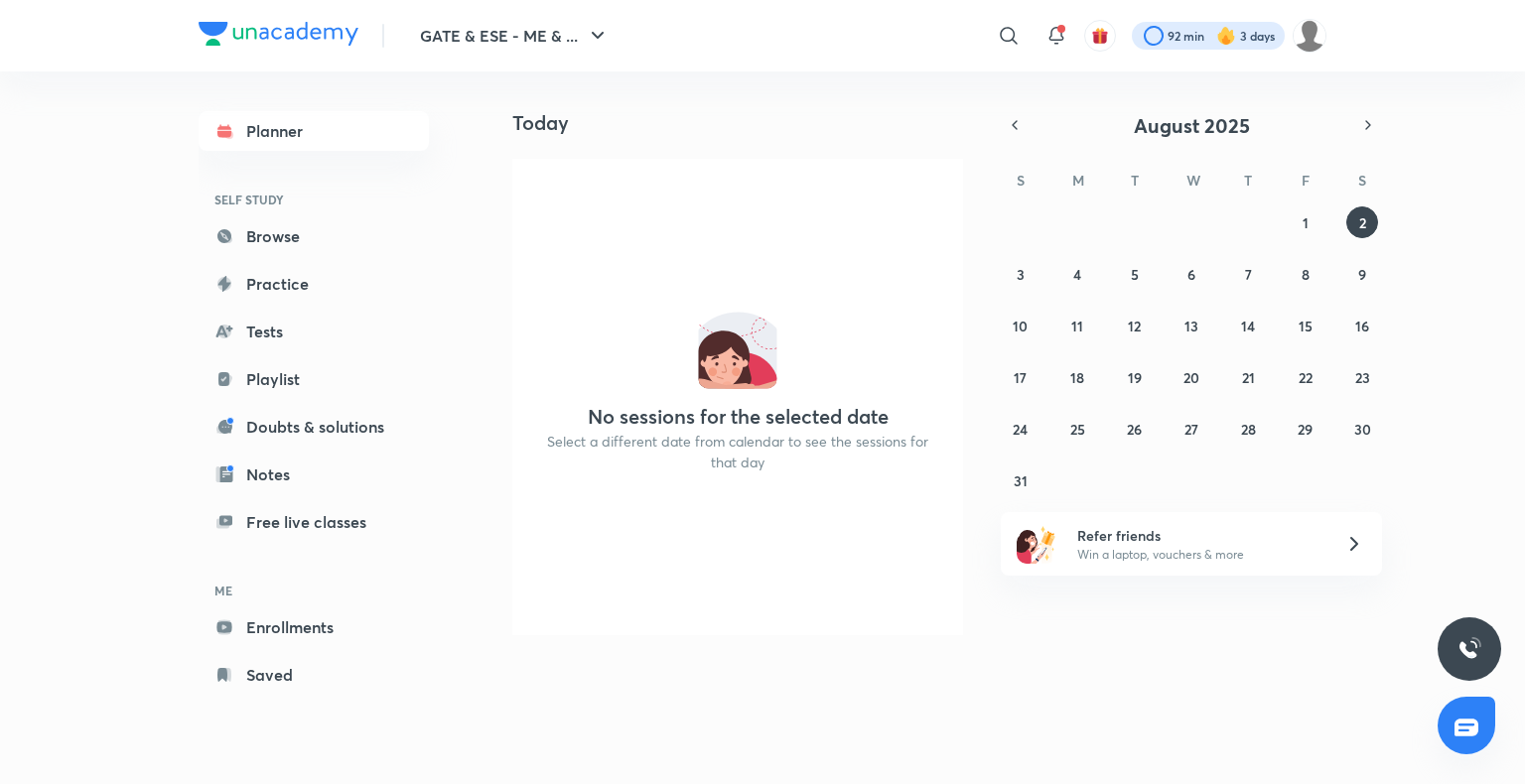 click at bounding box center [1208, 36] 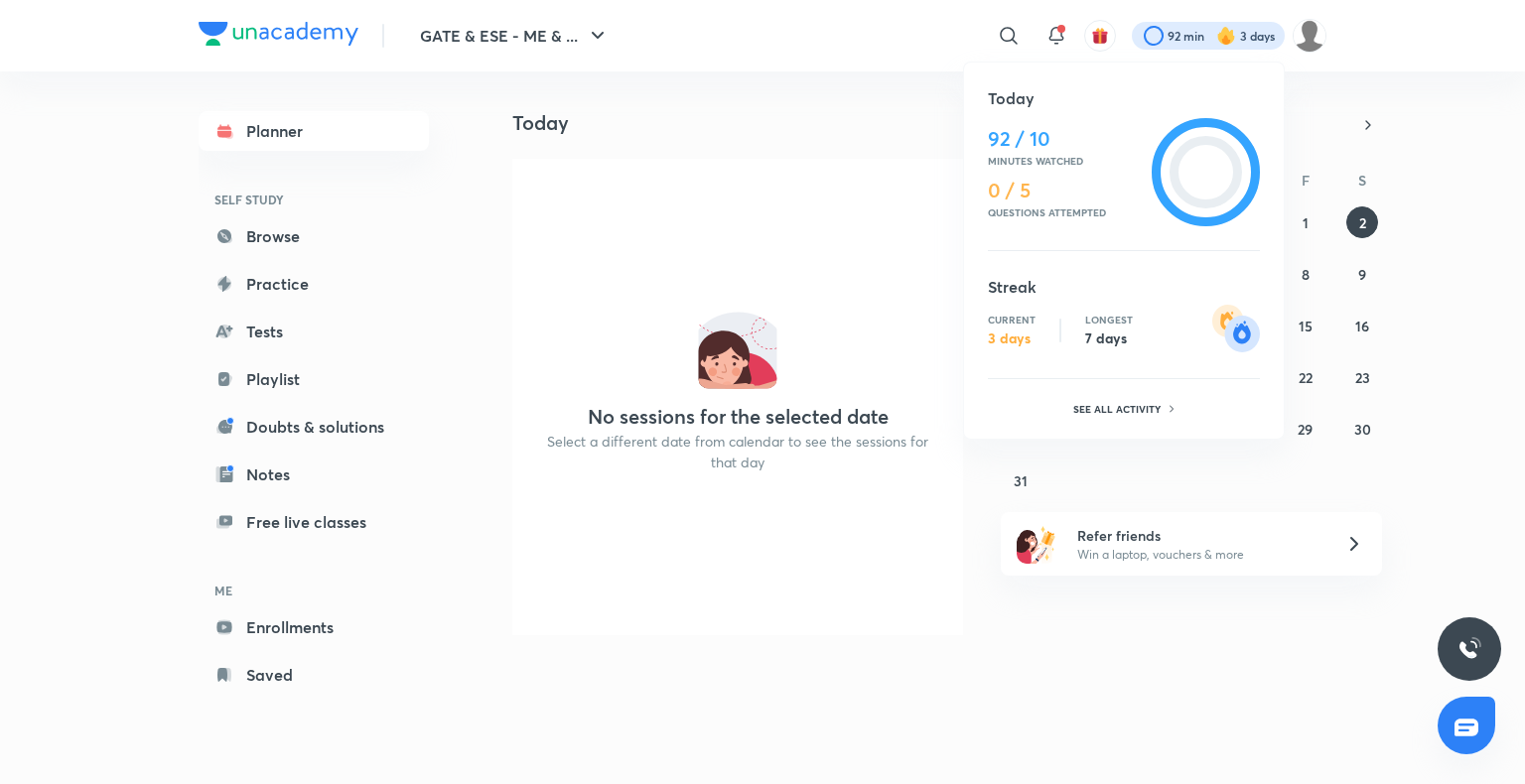 click on "Today 92 / 10 Minutes watched 0 / 5 Questions attempted Streak Current 3 days Longest 7 days See all activity" at bounding box center (1124, 250) 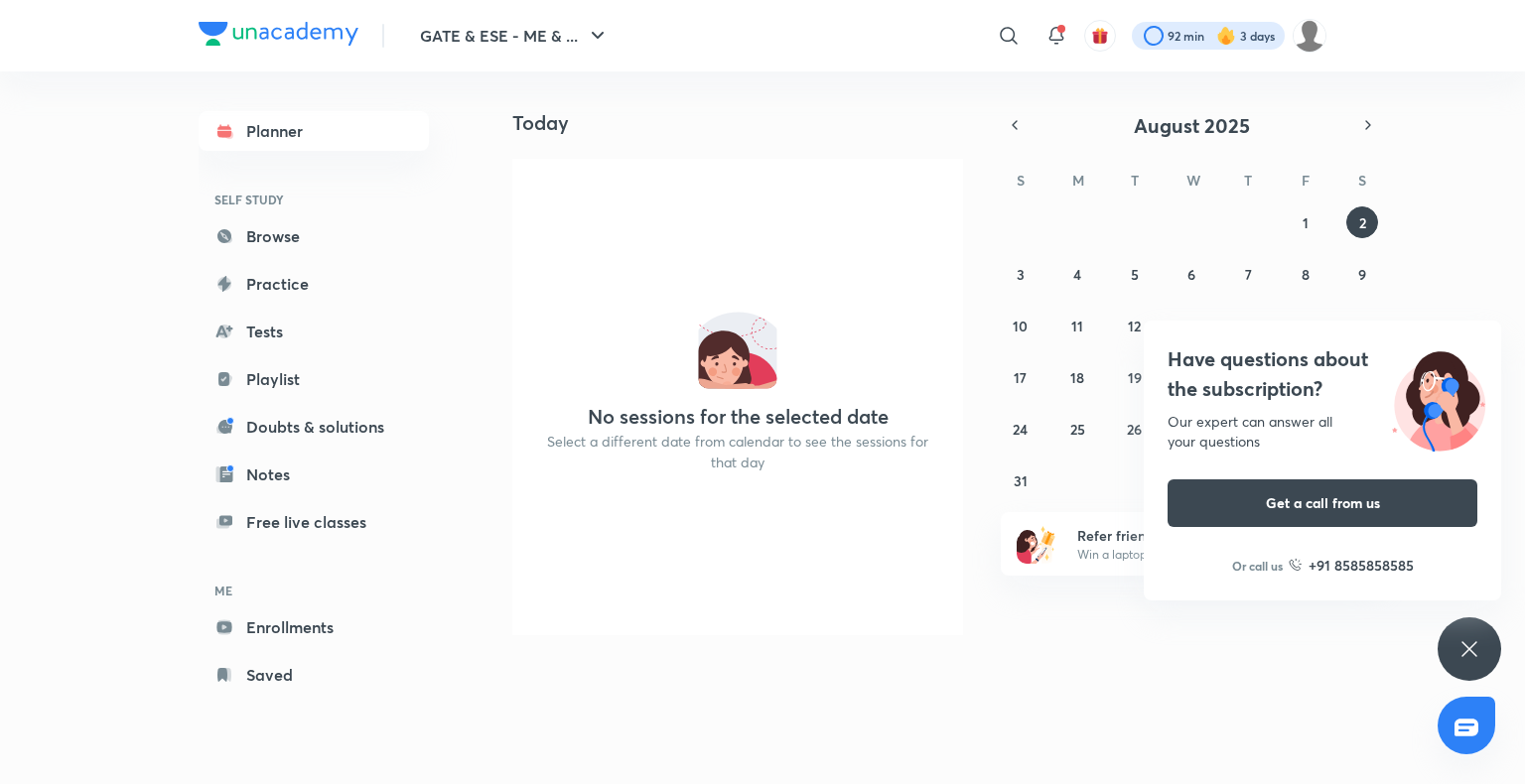 click at bounding box center [1208, 36] 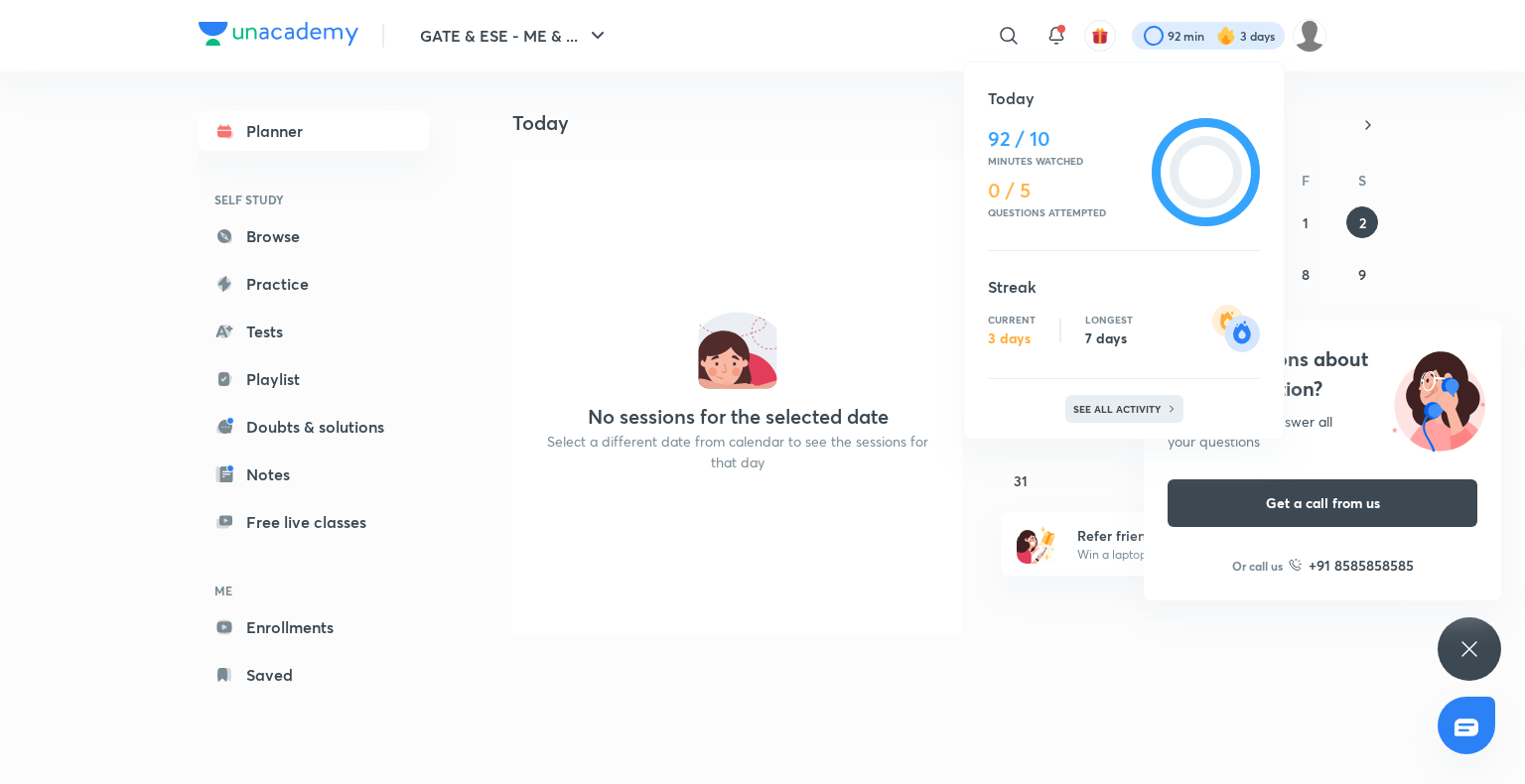 click on "See all activity" at bounding box center [1119, 409] 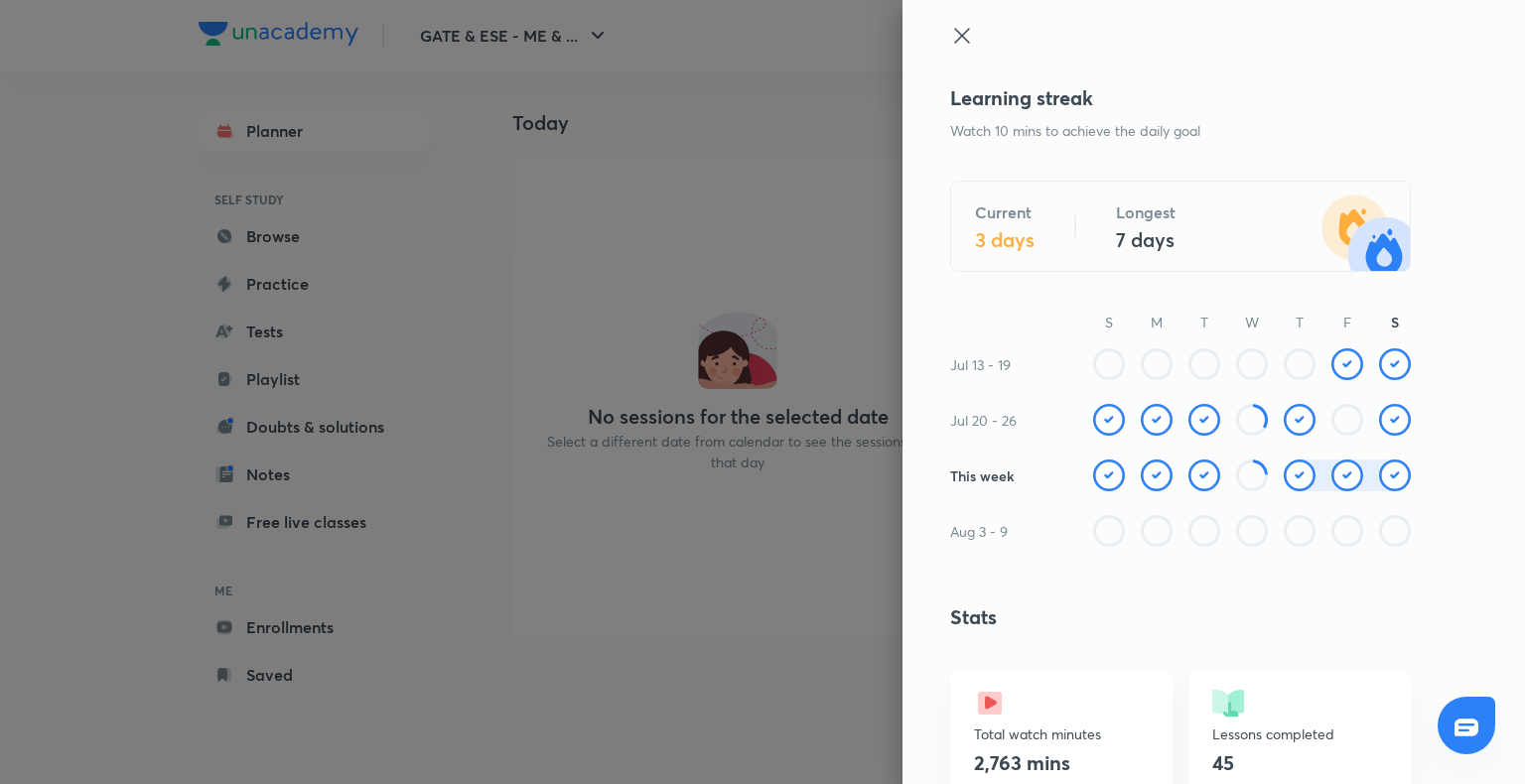 click 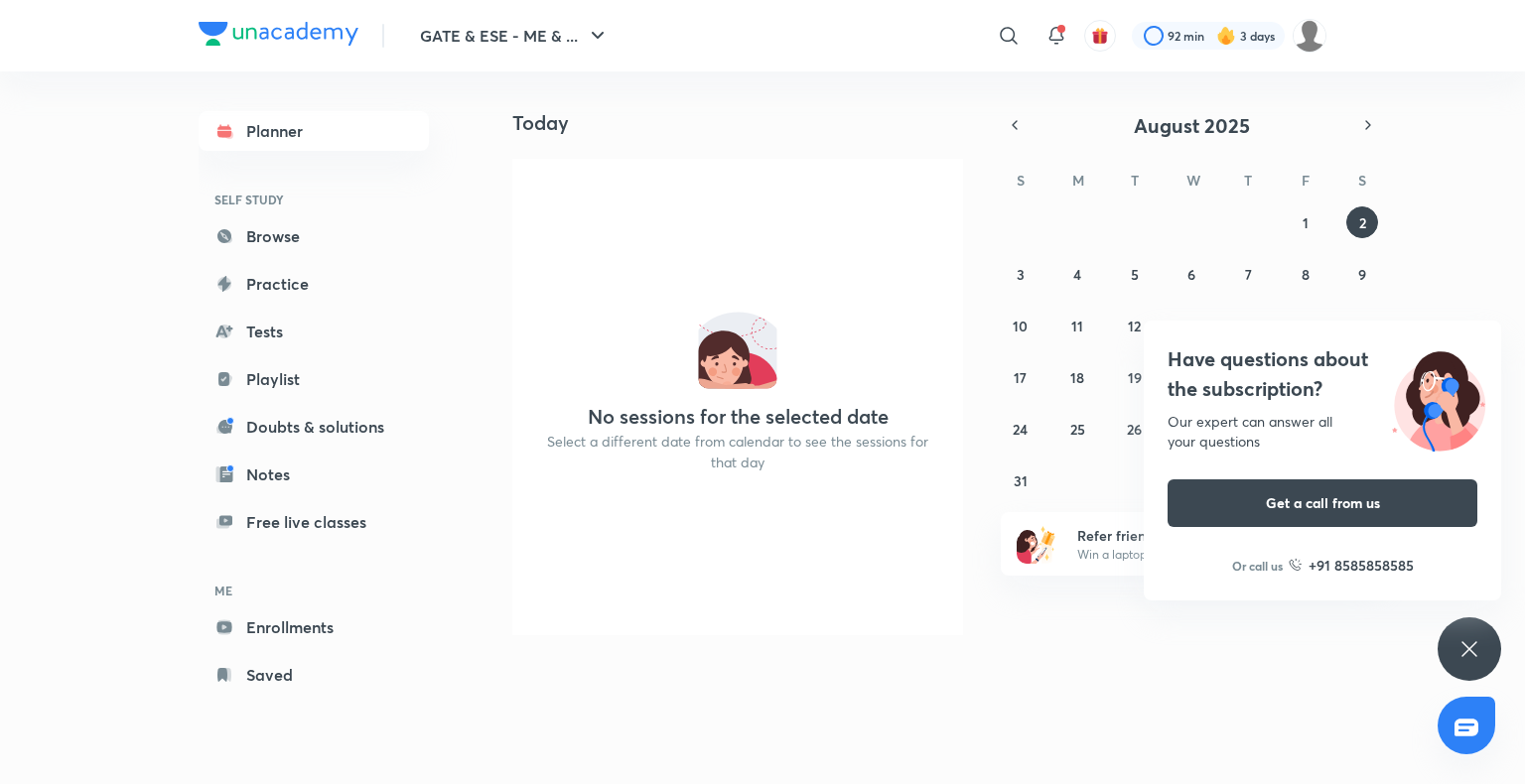 click 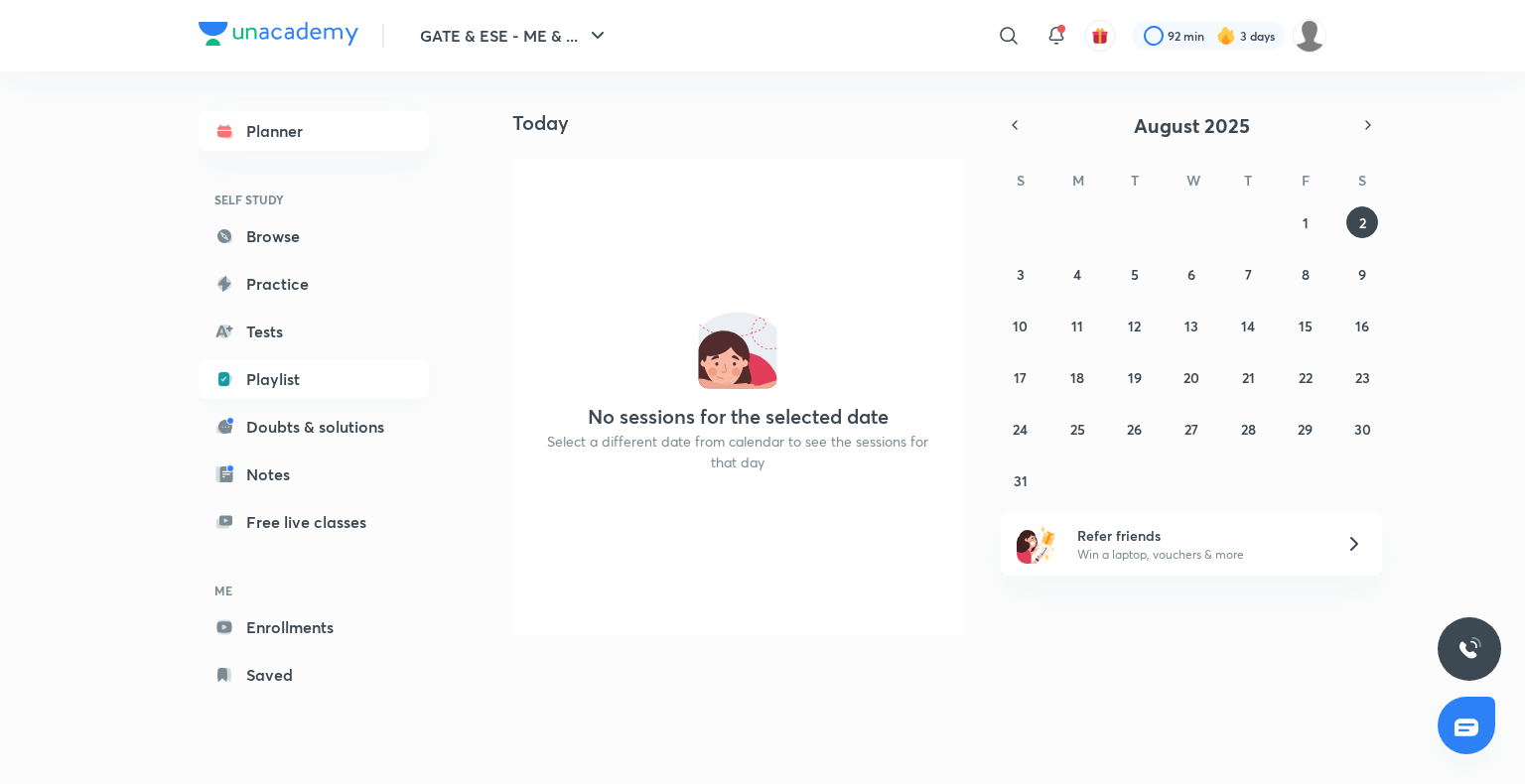 click on "Playlist" at bounding box center [314, 379] 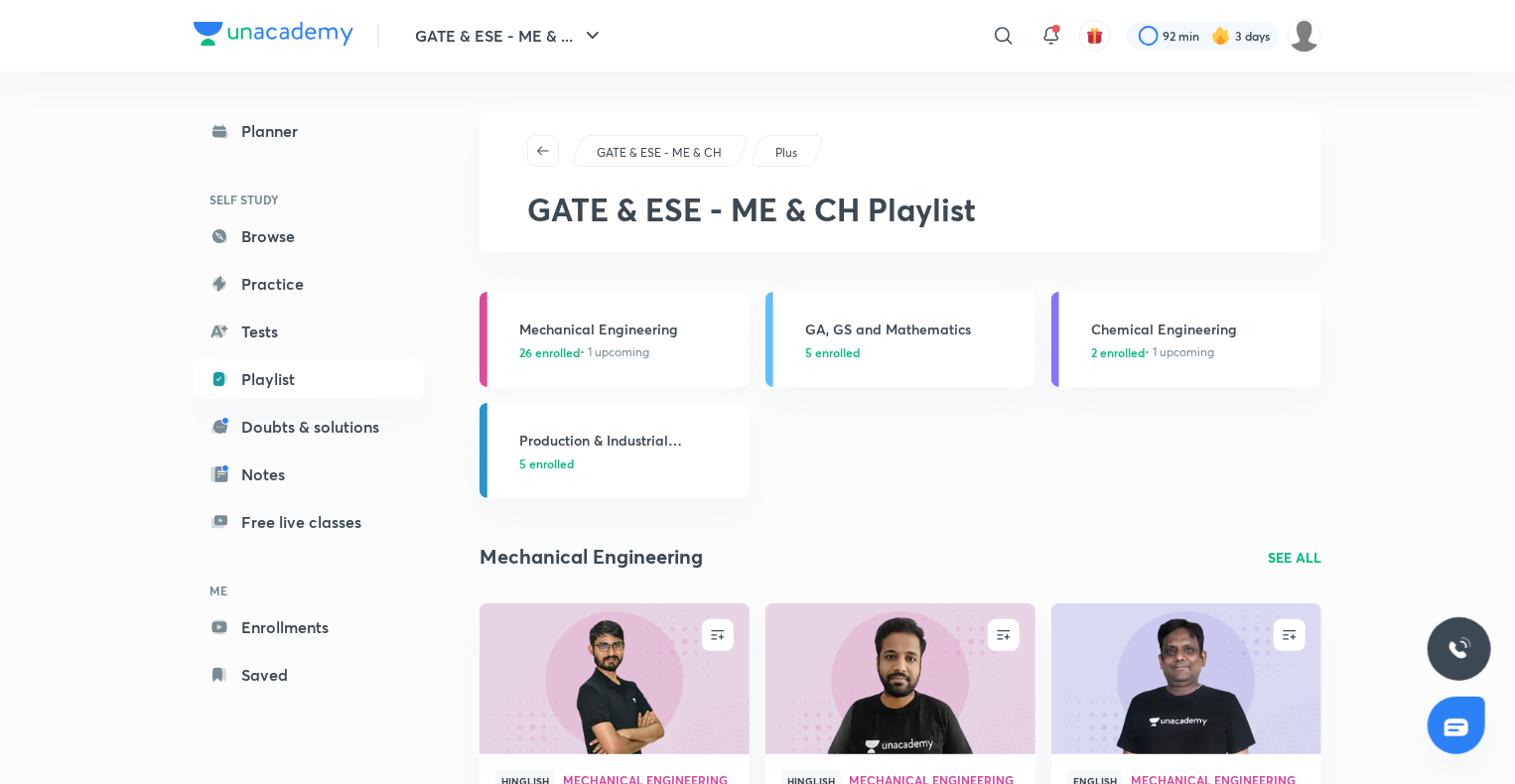 click on "Mechanical Engineering 26 enrolled  • 1 upcoming" at bounding box center (628, 339) 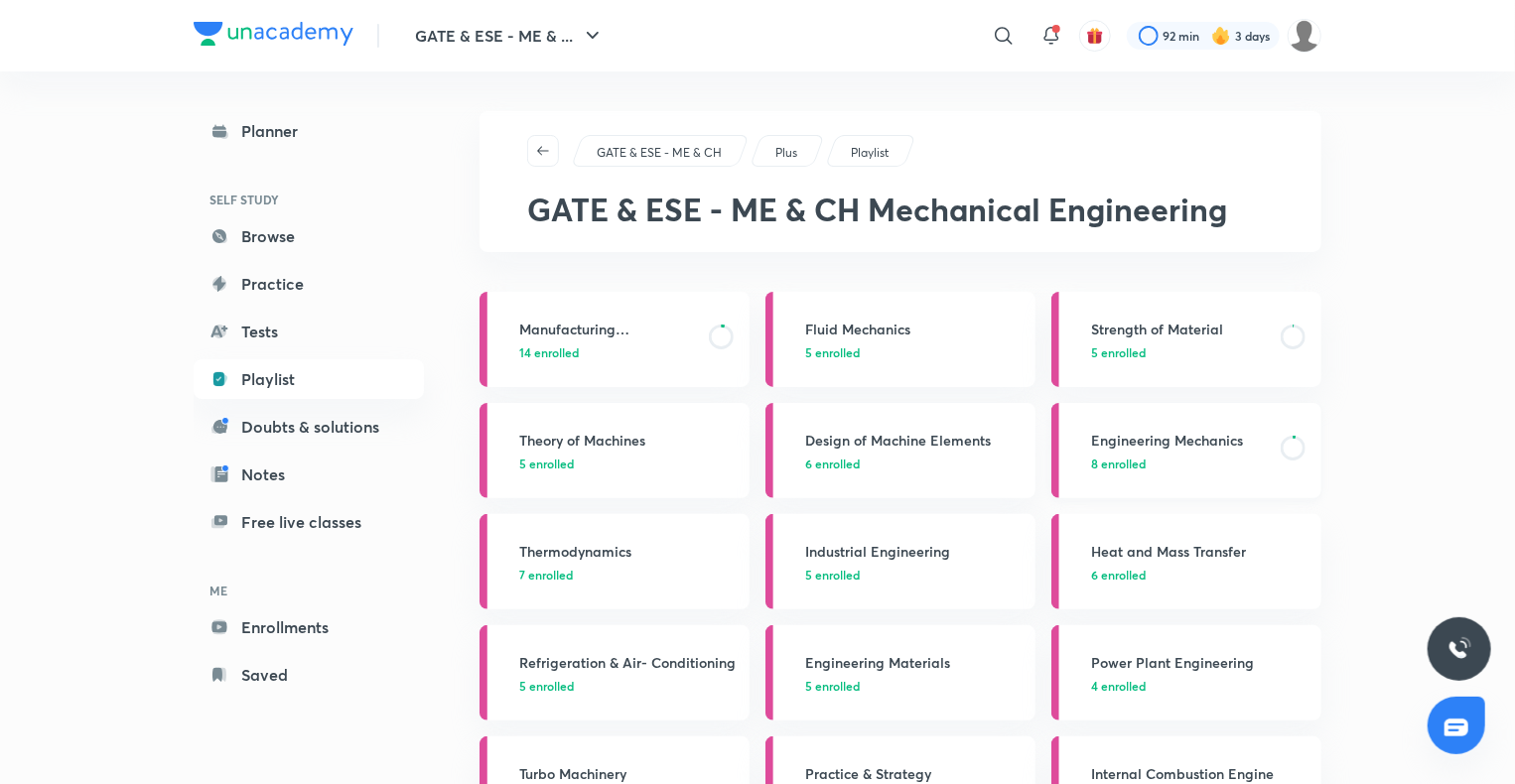 click on "8 enrolled" at bounding box center [1179, 463] 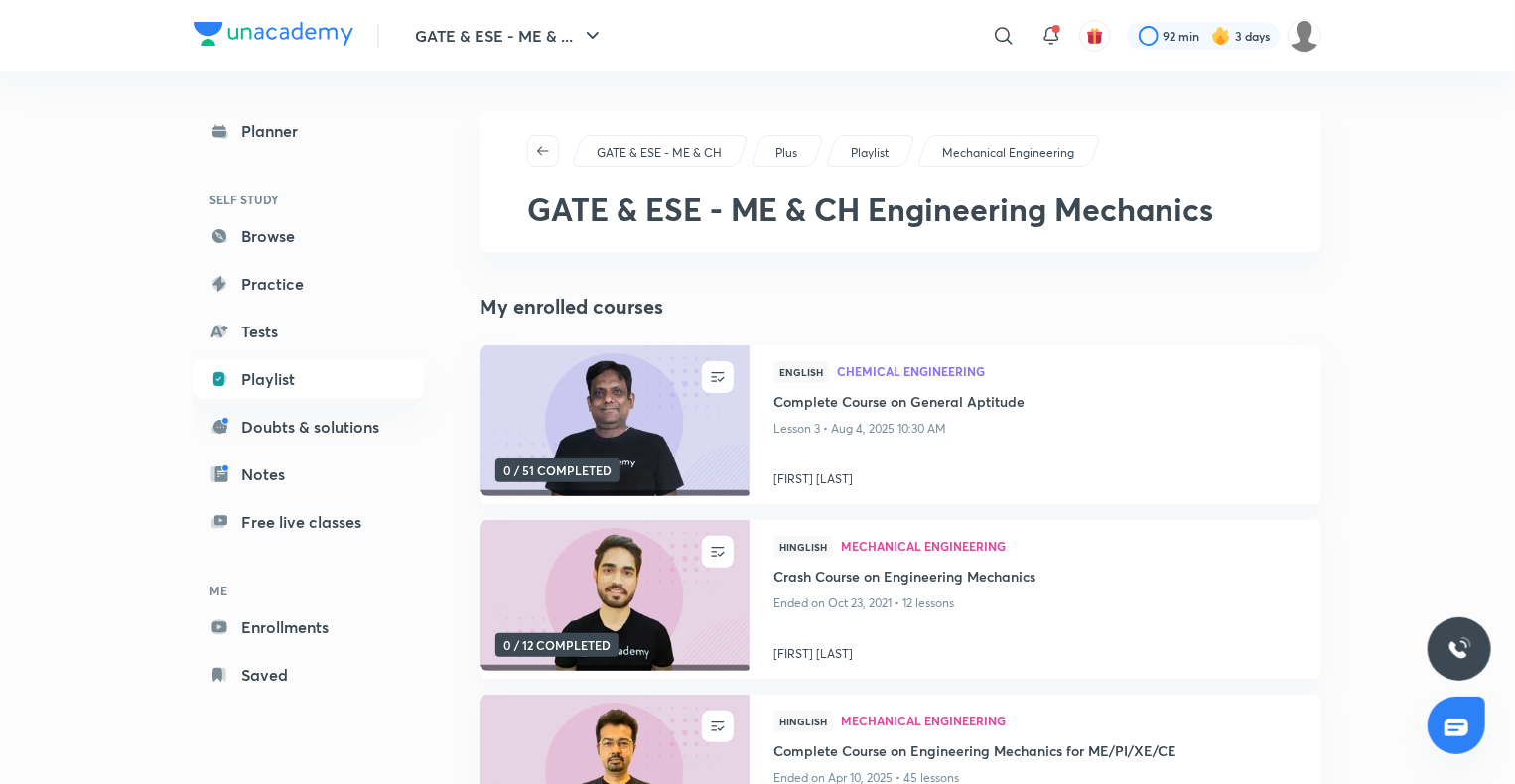 click on "Lesson 3 • Aug 4, 2025 10:30 AM" at bounding box center (1035, 429) 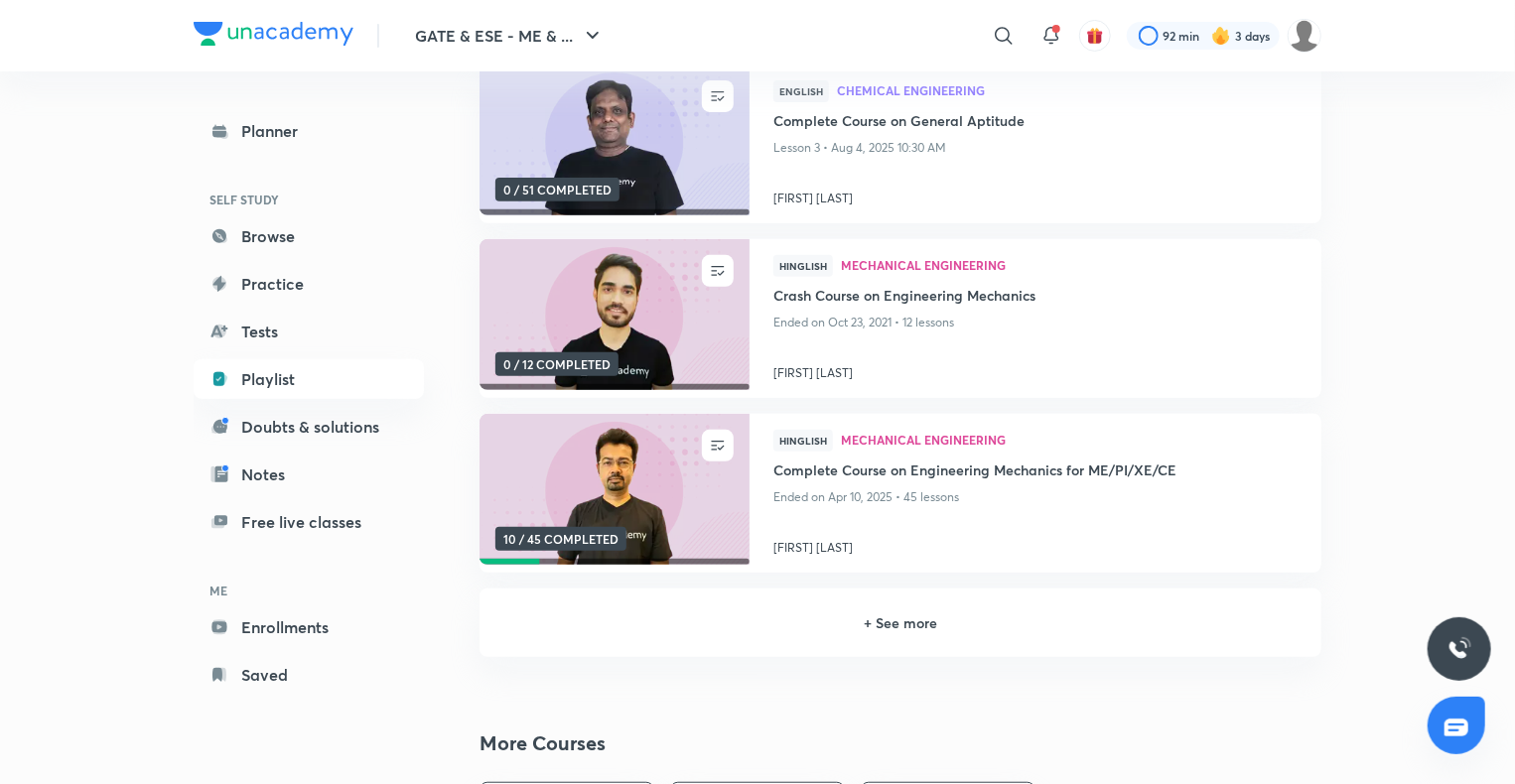 scroll, scrollTop: 288, scrollLeft: 0, axis: vertical 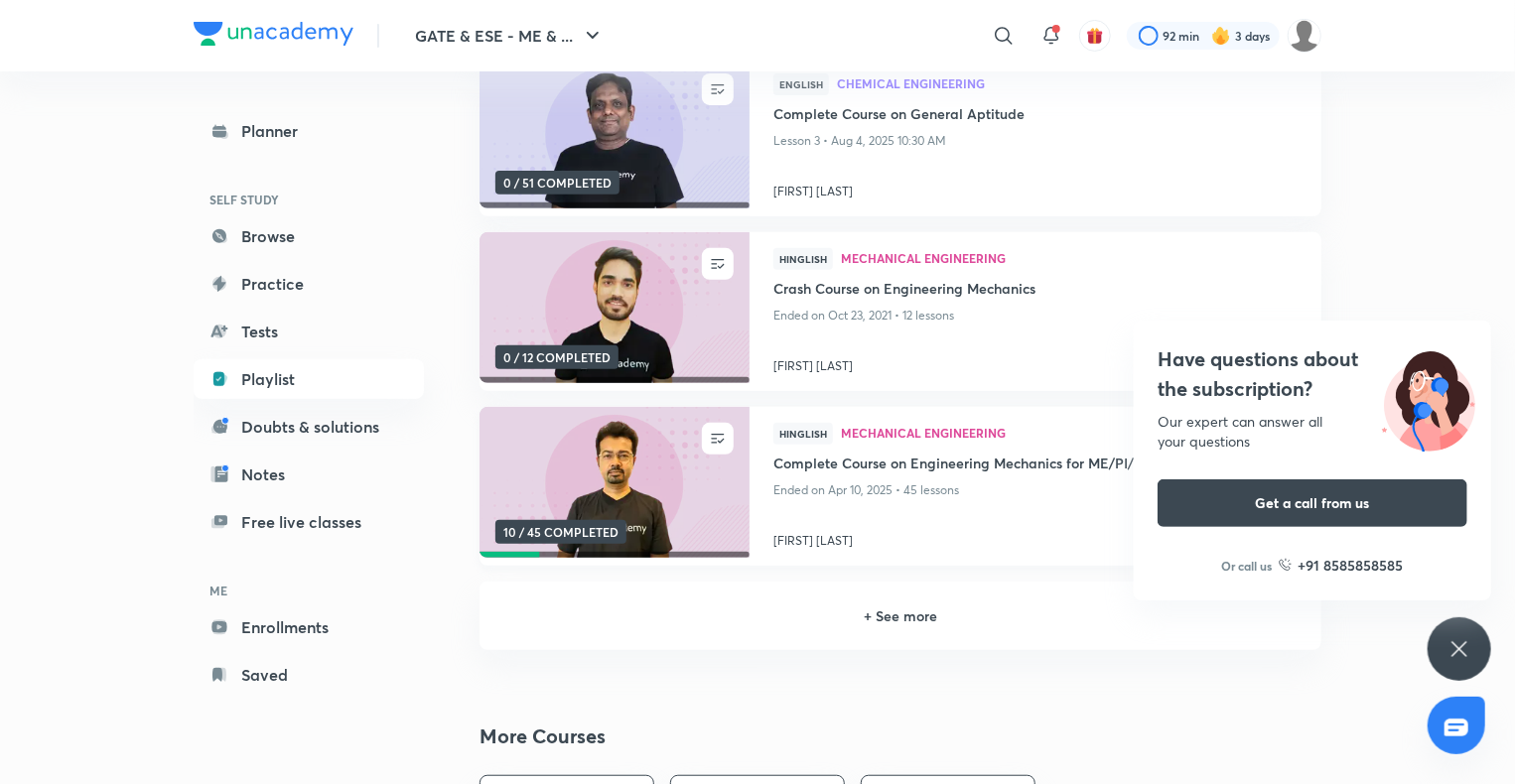 click at bounding box center (614, 482) 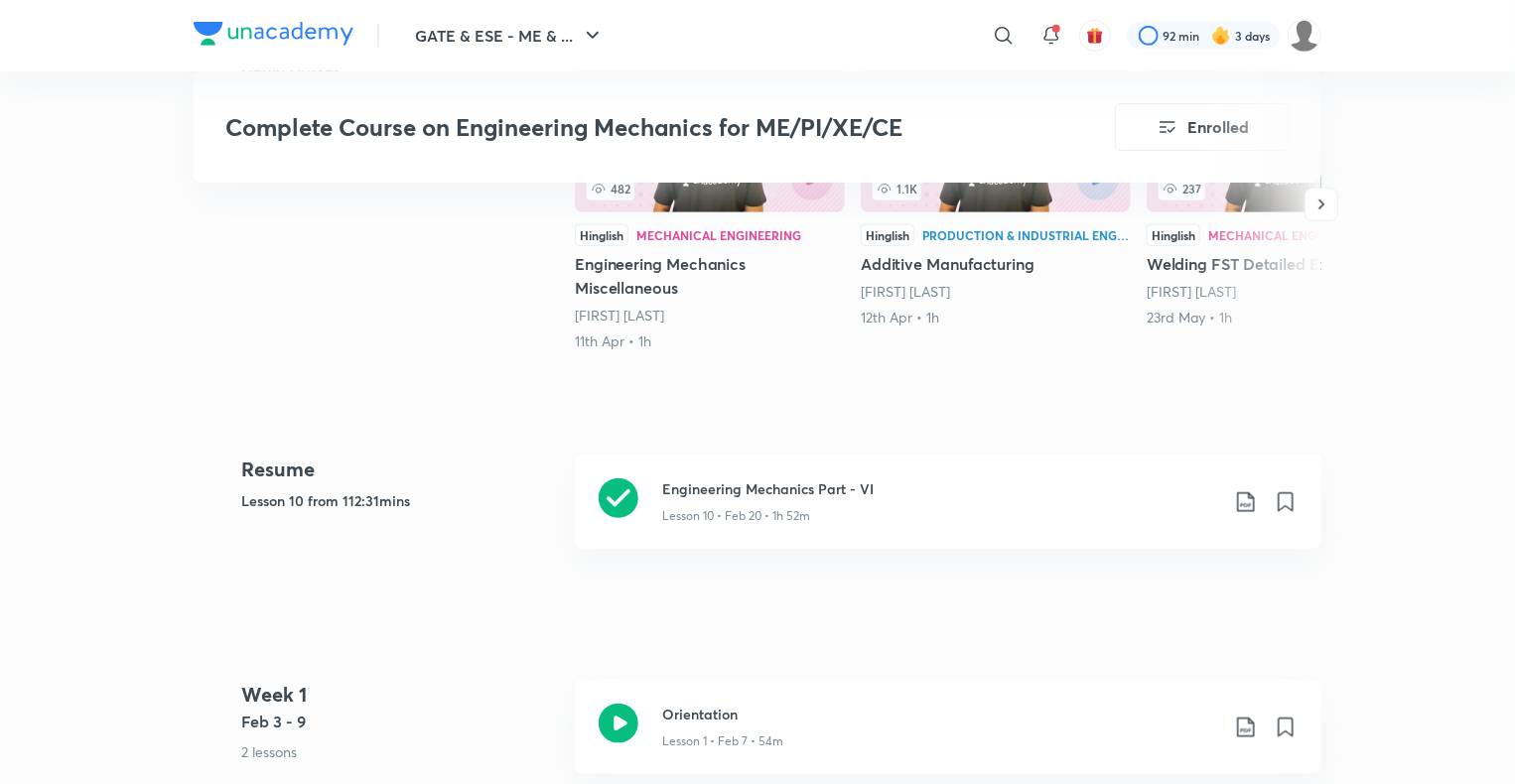 scroll, scrollTop: 719, scrollLeft: 0, axis: vertical 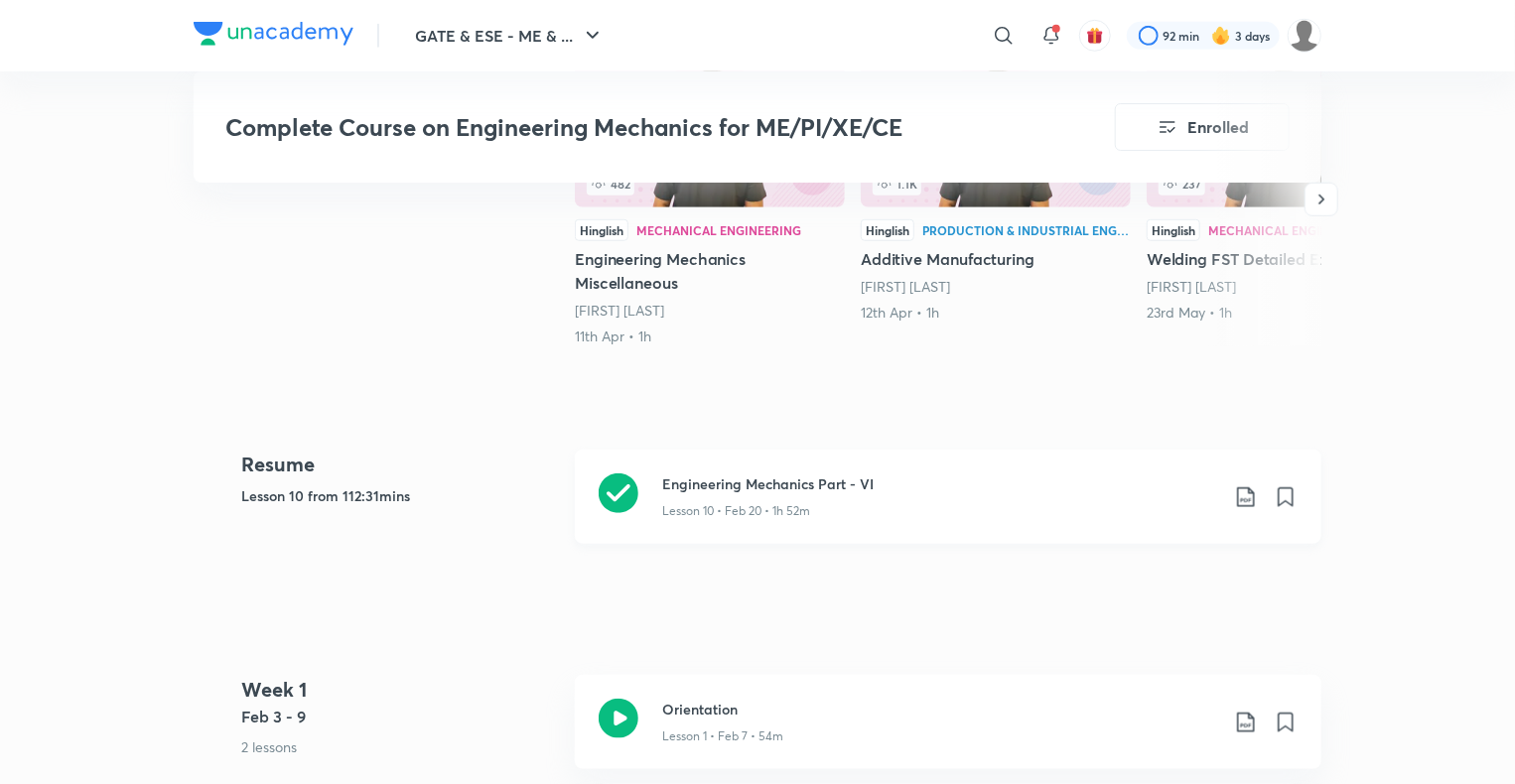 click 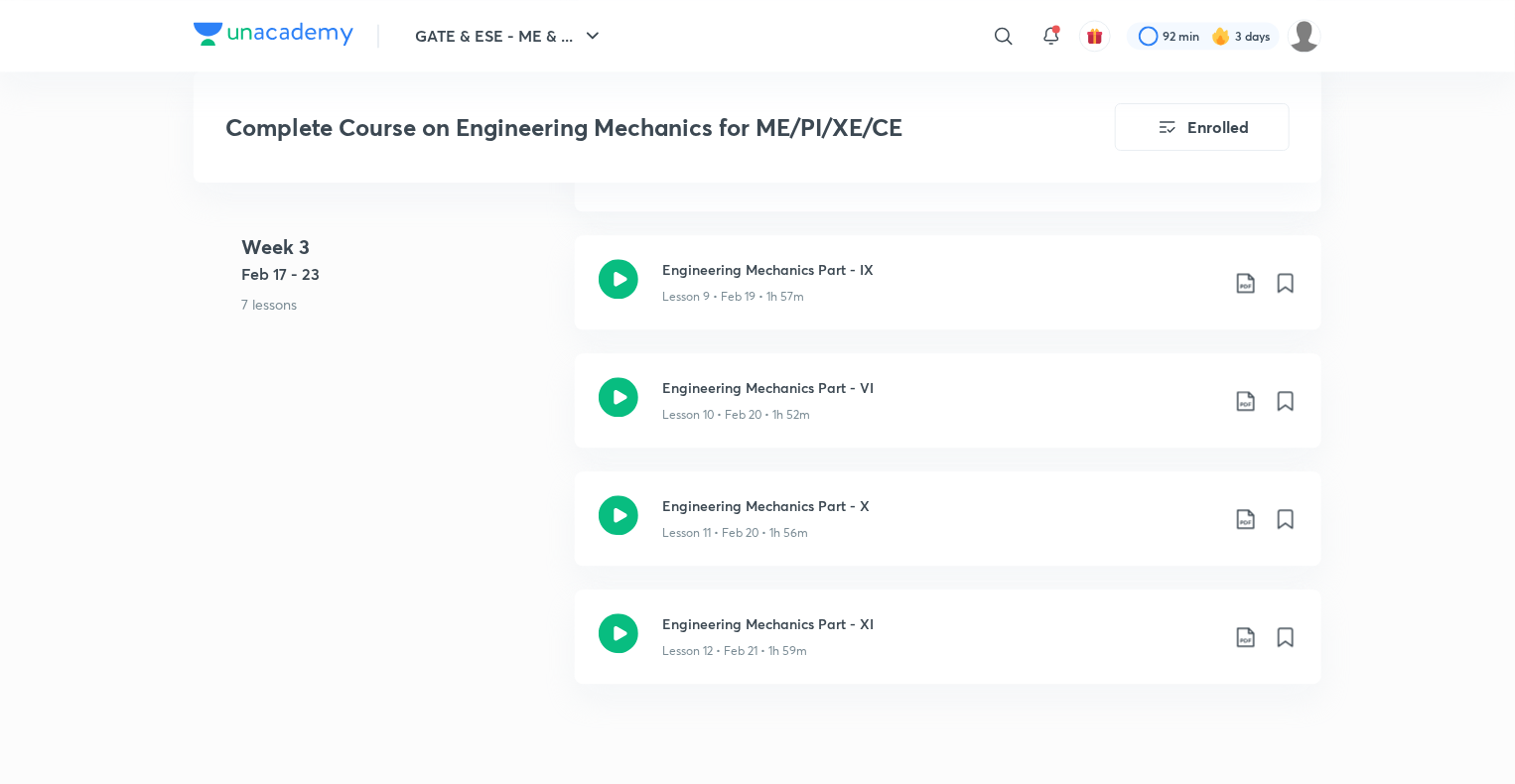scroll, scrollTop: 2329, scrollLeft: 0, axis: vertical 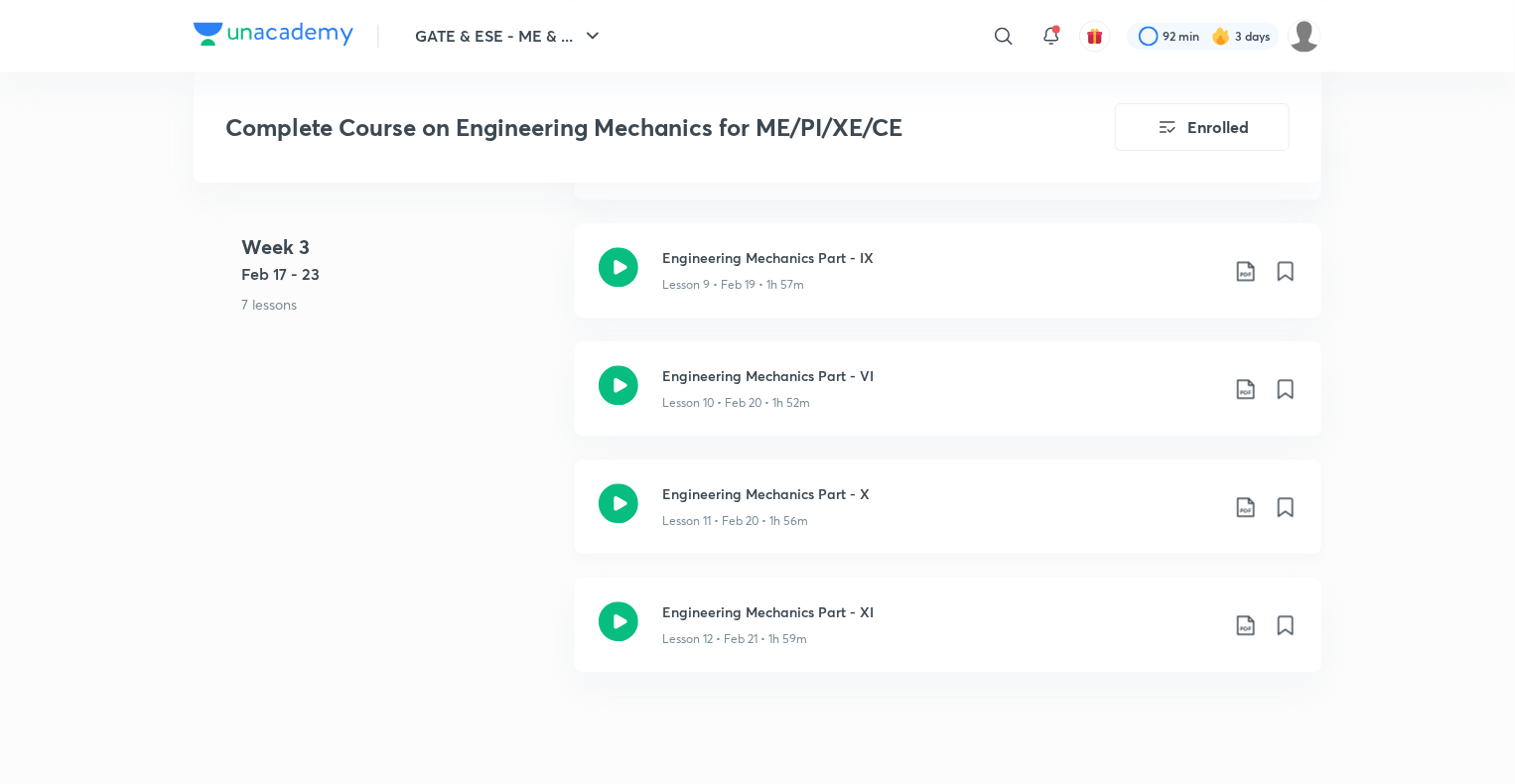 click 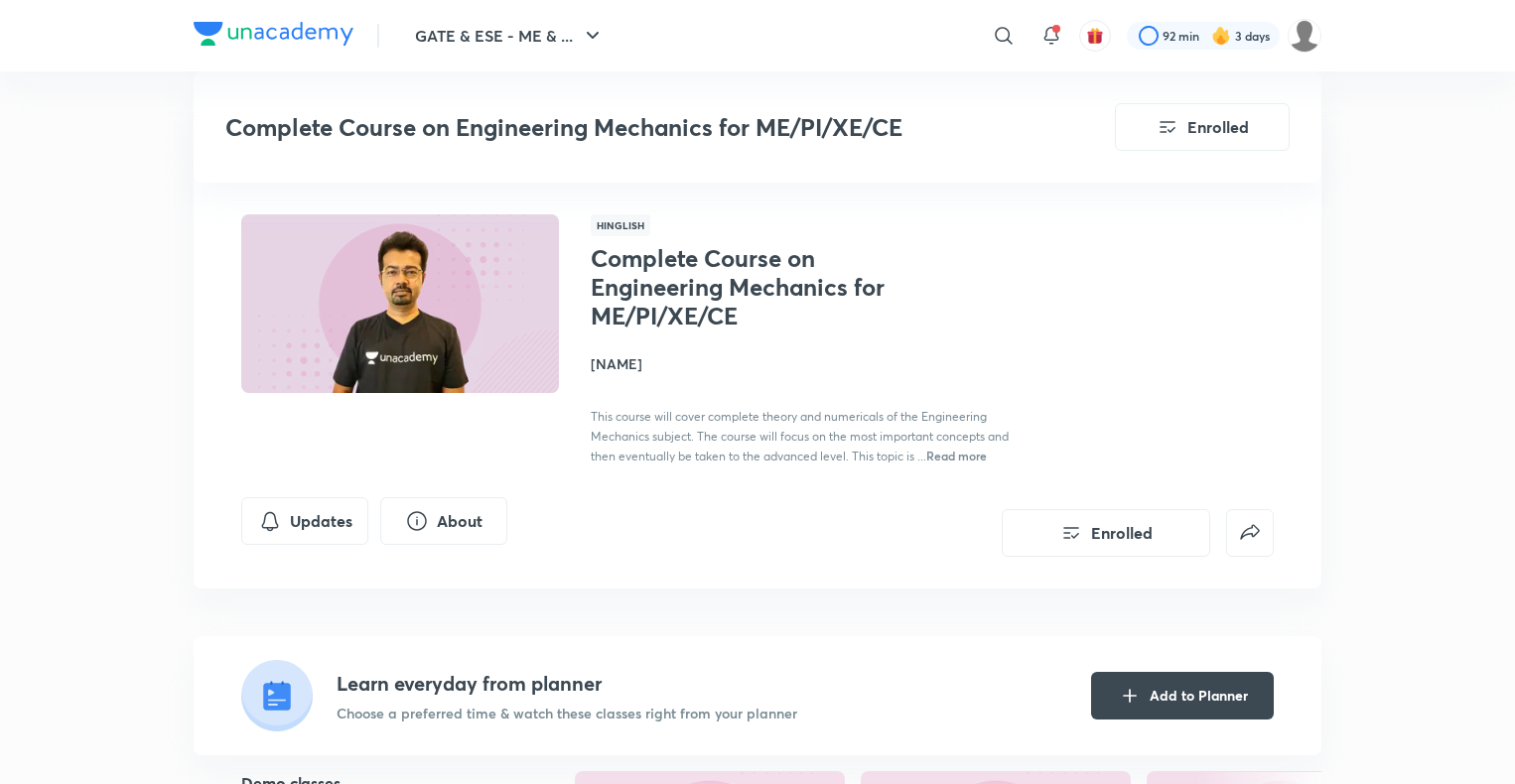 scroll, scrollTop: 2329, scrollLeft: 0, axis: vertical 